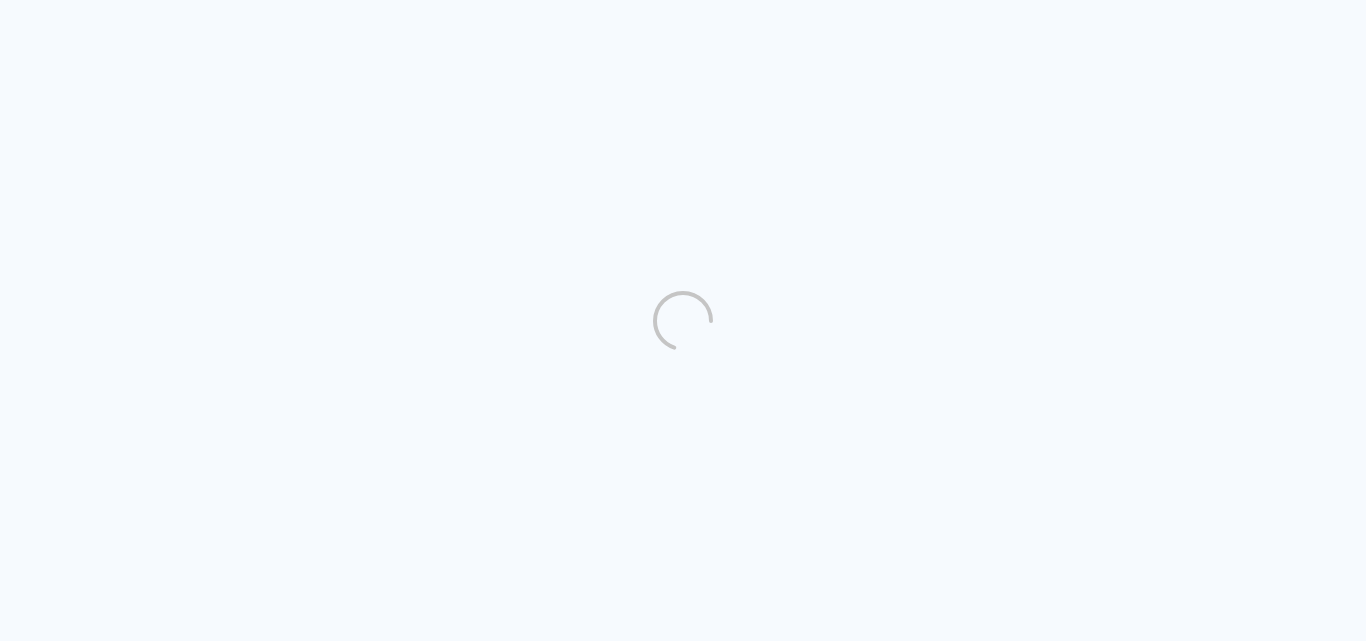 scroll, scrollTop: 0, scrollLeft: 0, axis: both 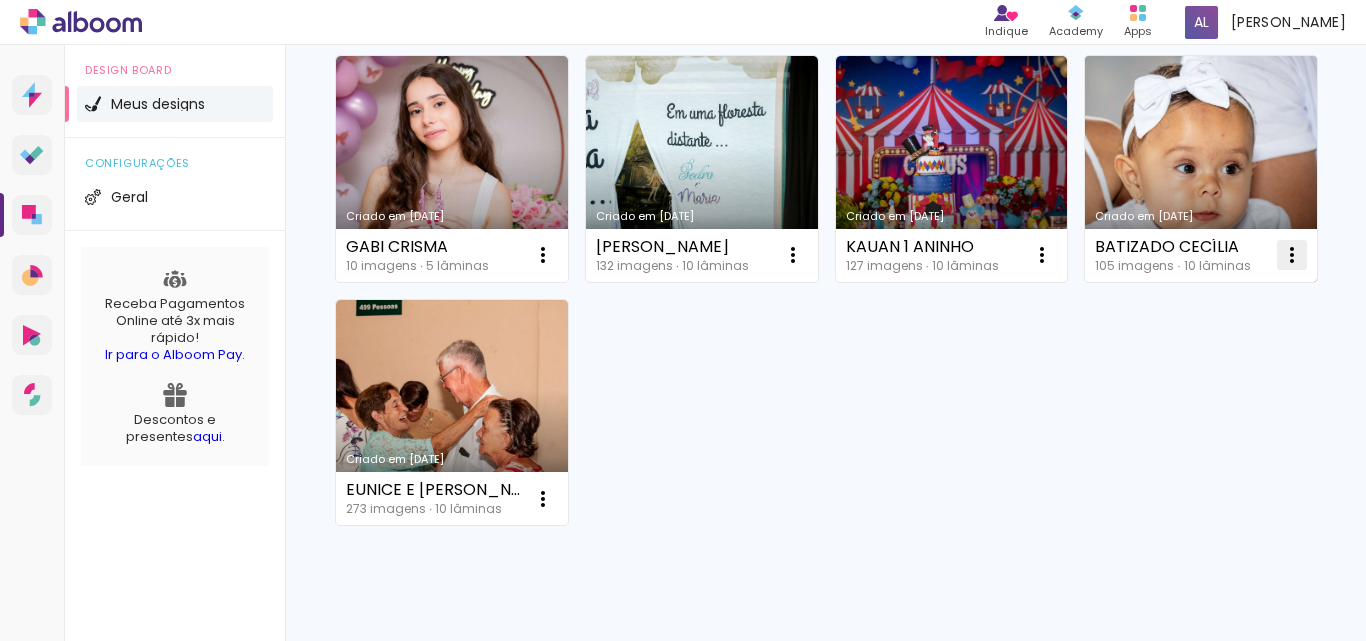 click at bounding box center [543, 255] 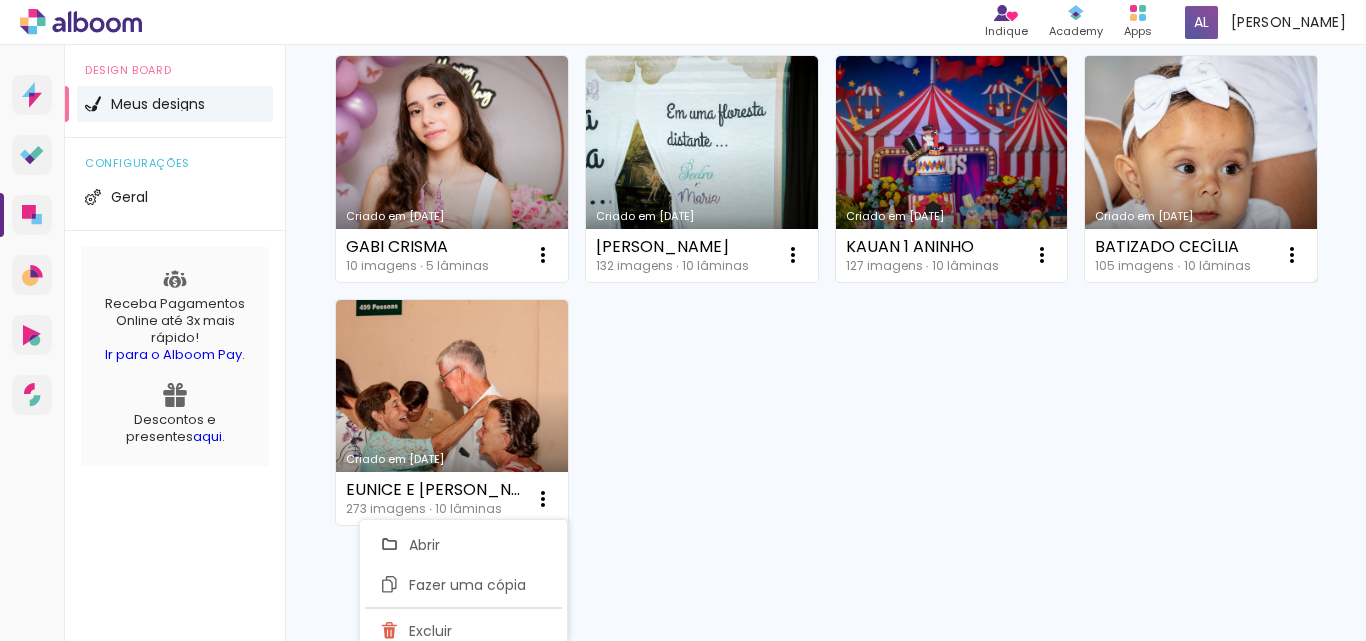 click on "Criado em [DATE]" at bounding box center [1201, 169] 